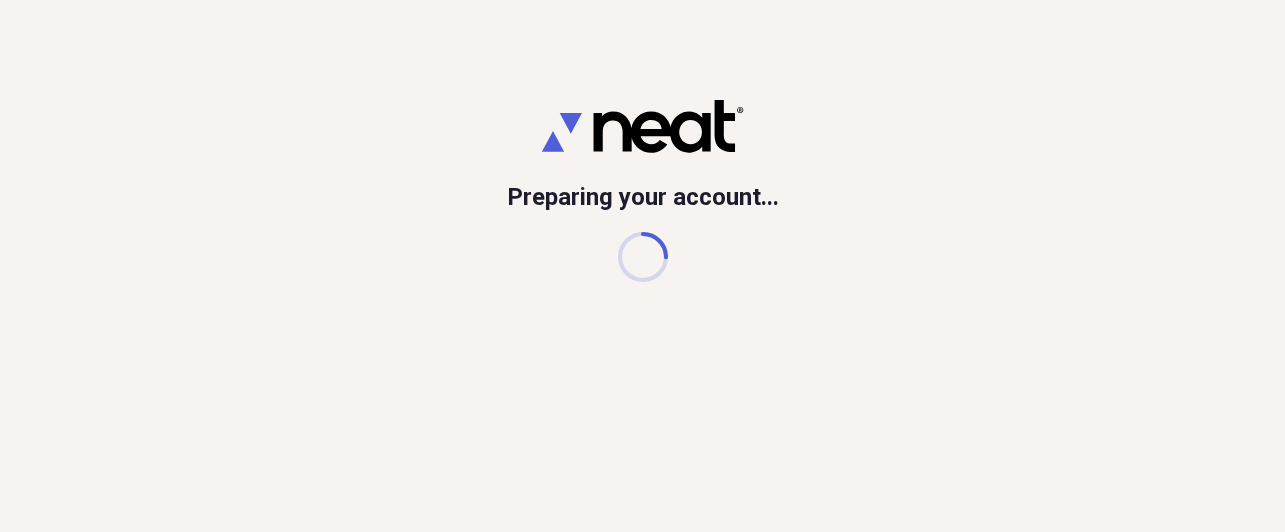 scroll, scrollTop: 0, scrollLeft: 0, axis: both 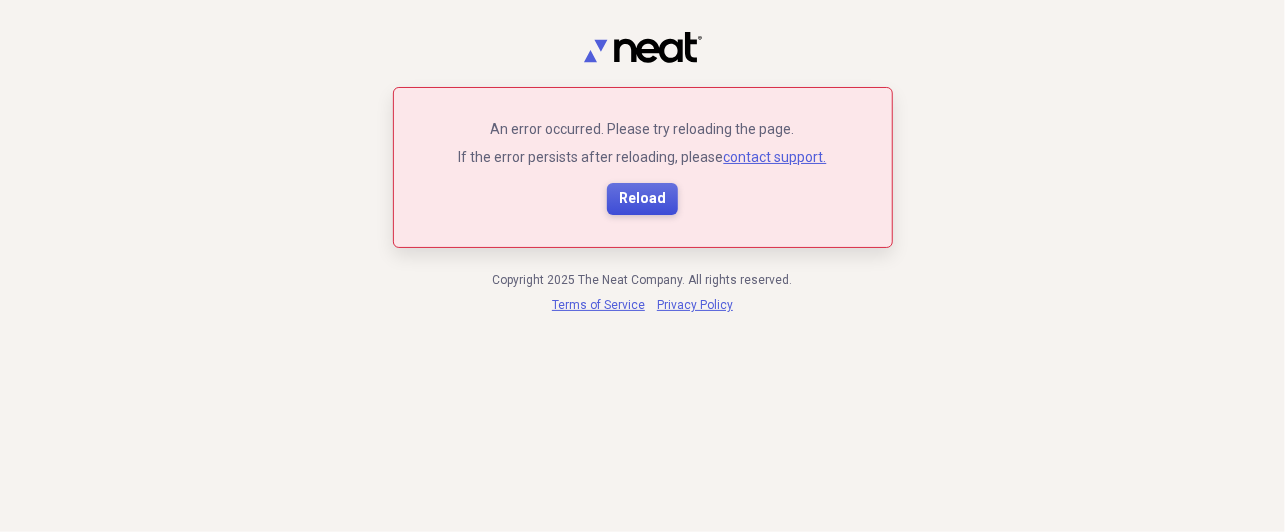 click on "Reload" at bounding box center (642, 199) 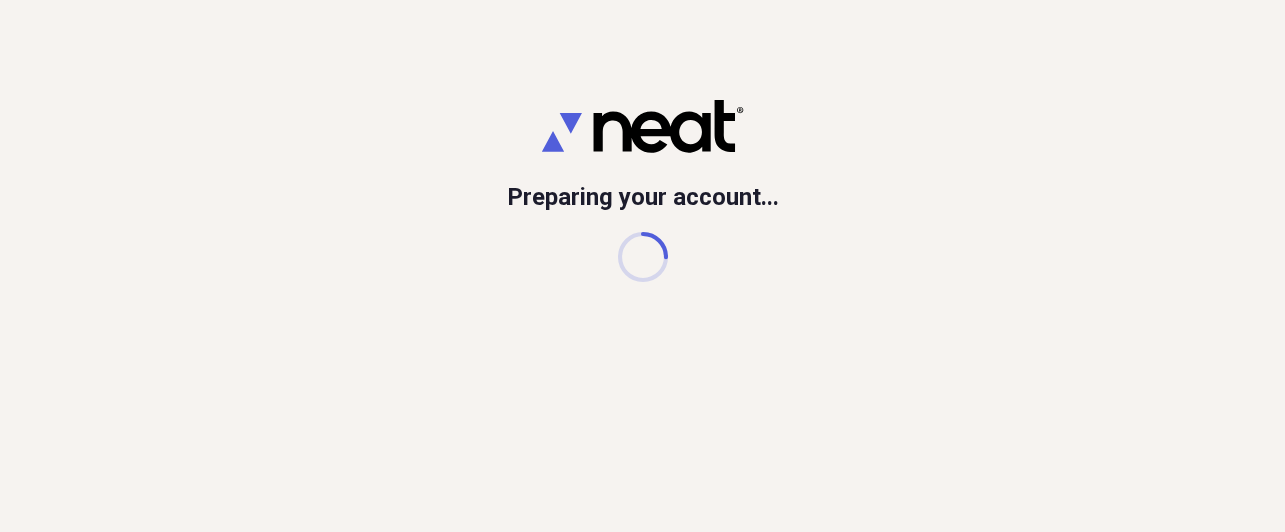 scroll, scrollTop: 0, scrollLeft: 0, axis: both 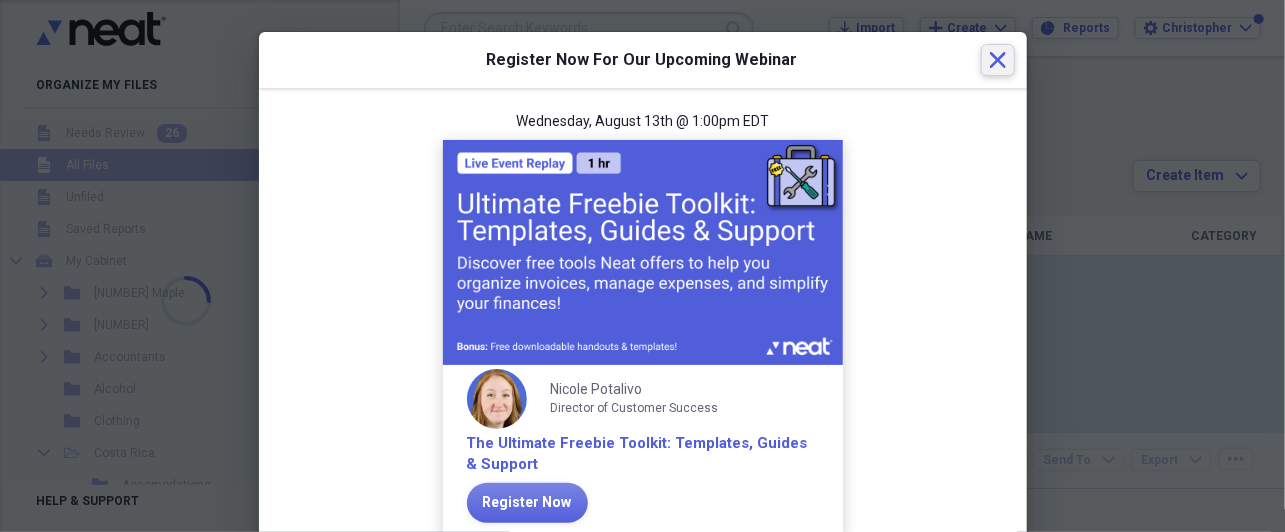 click on "Close" at bounding box center [998, 60] 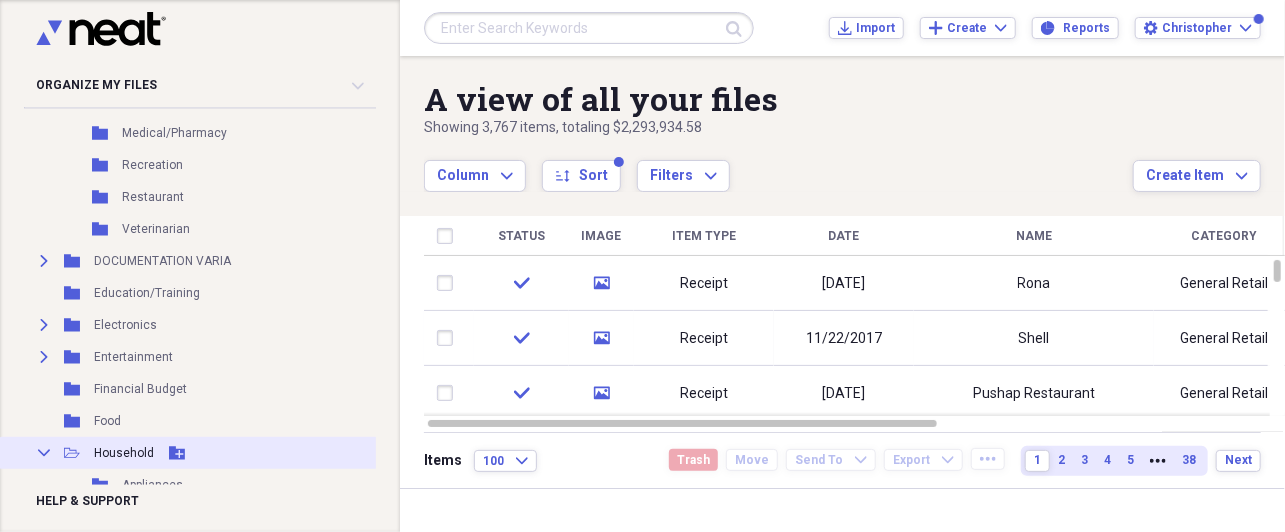 scroll, scrollTop: 419, scrollLeft: 0, axis: vertical 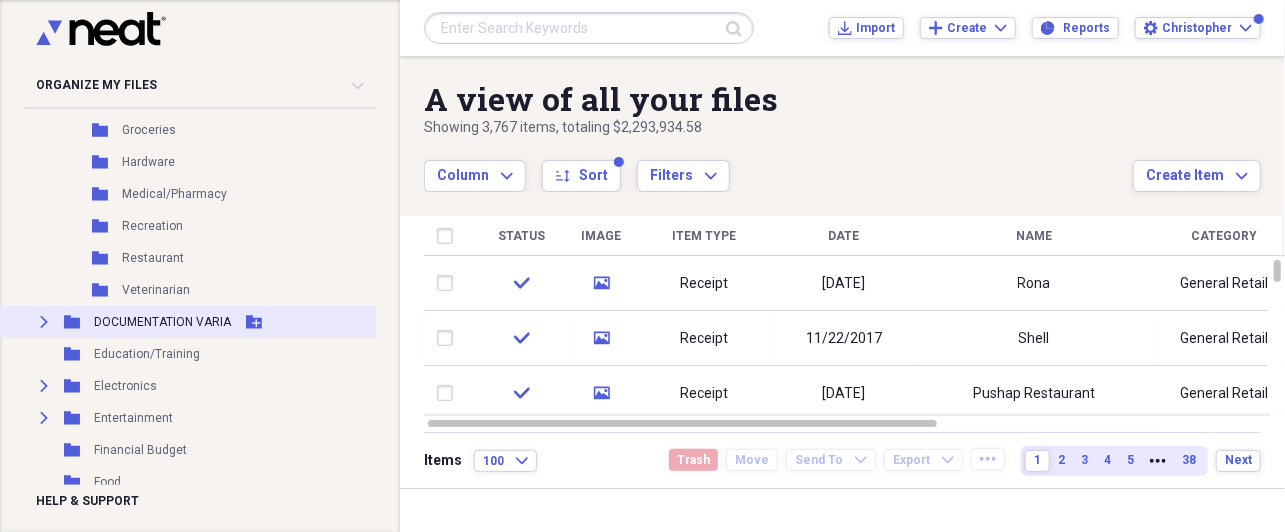 click 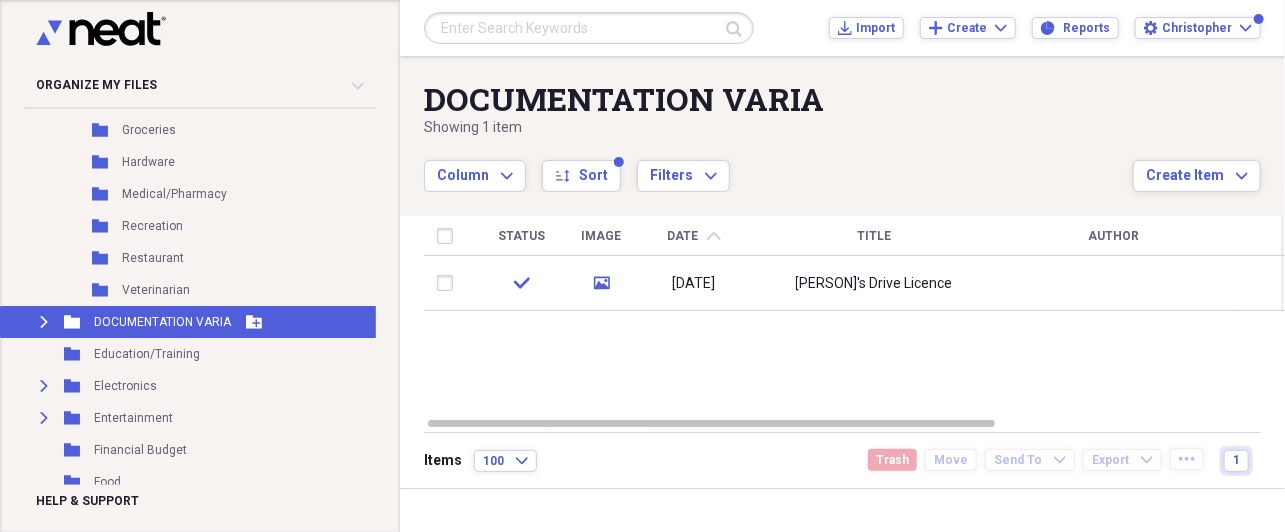 click on "Expand" 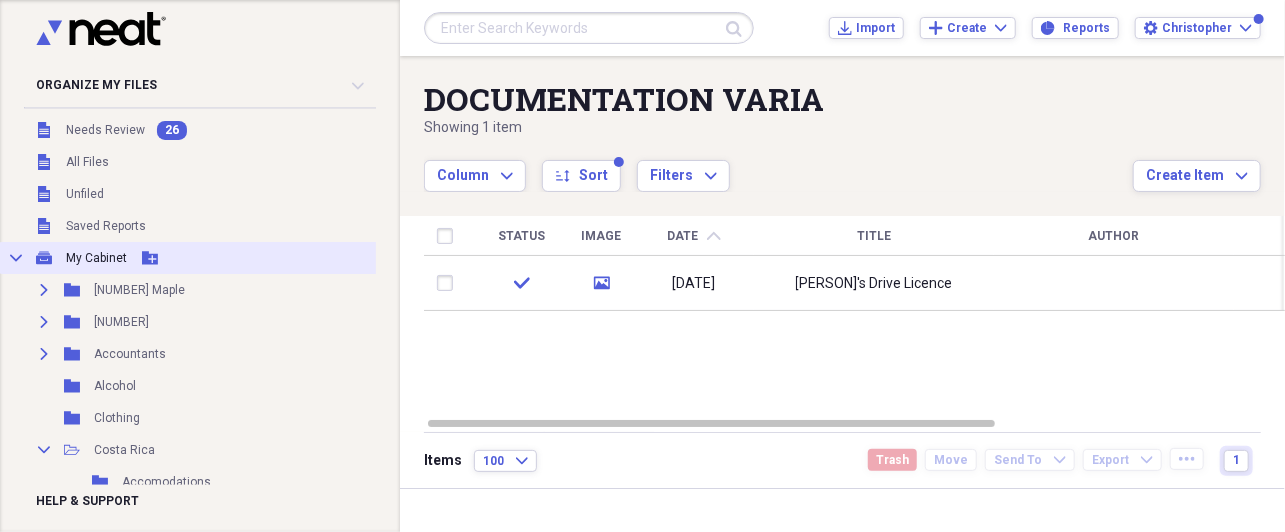 scroll, scrollTop: 0, scrollLeft: 0, axis: both 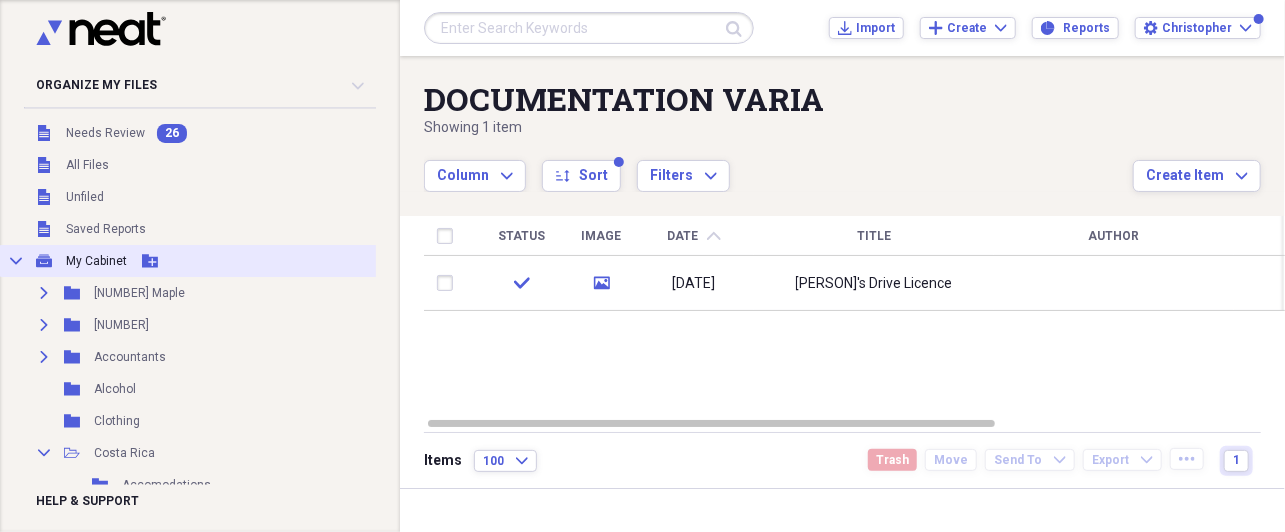 click on "Collapse" at bounding box center (16, 261) 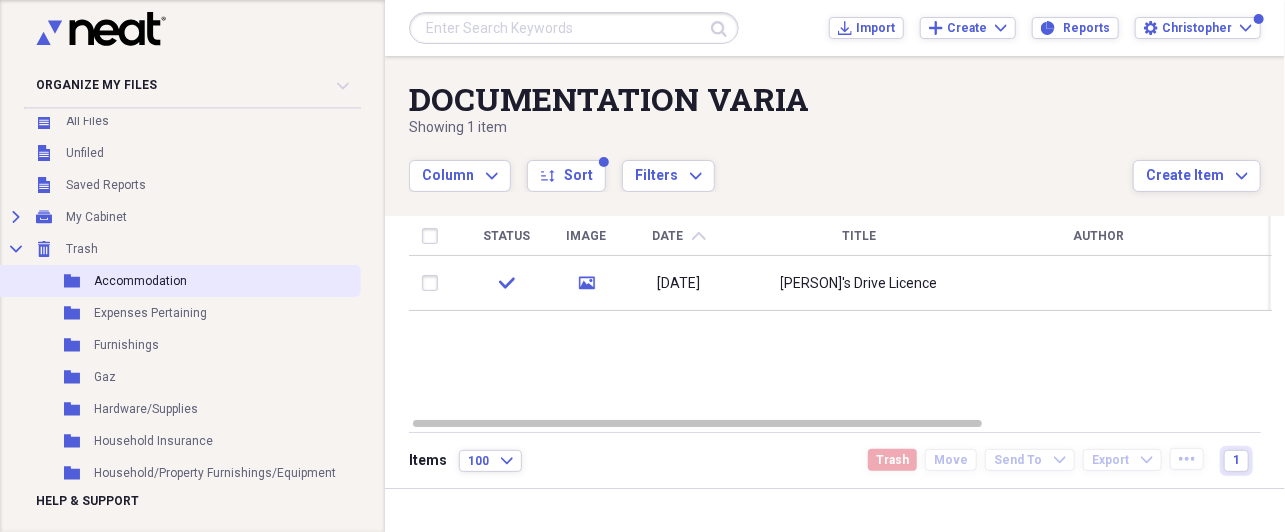 scroll, scrollTop: 0, scrollLeft: 0, axis: both 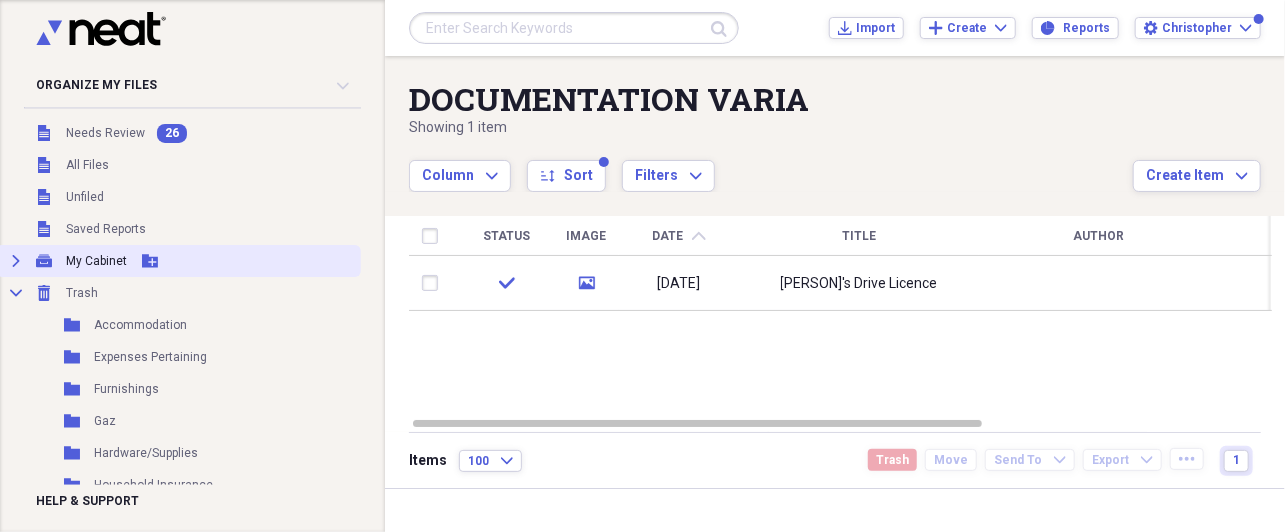 click on "Expand My Cabinet My Cabinet Add Folder" at bounding box center [178, 261] 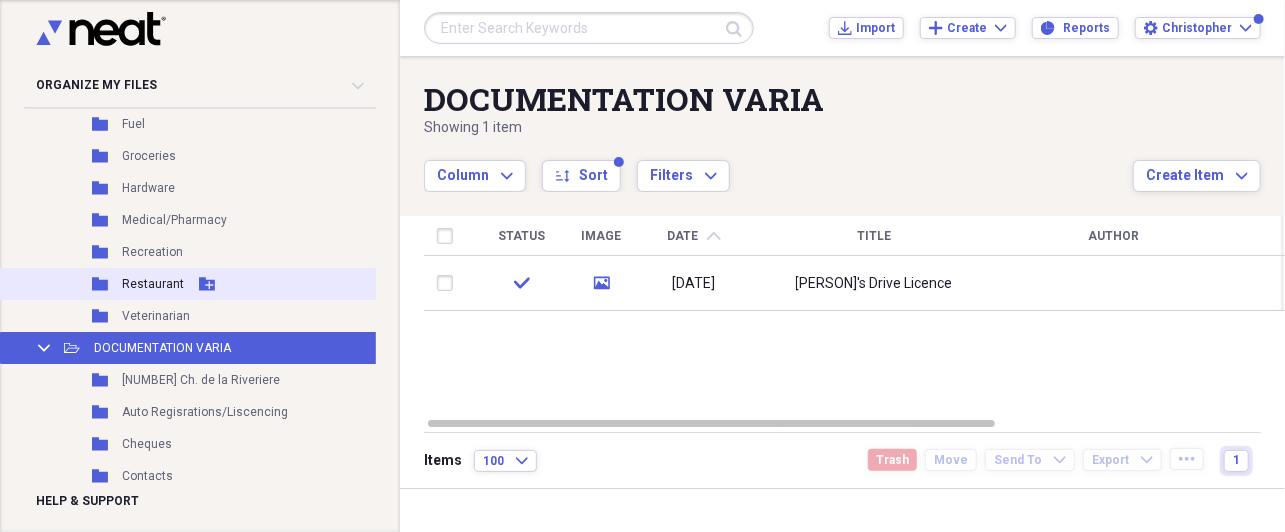 scroll, scrollTop: 533, scrollLeft: 0, axis: vertical 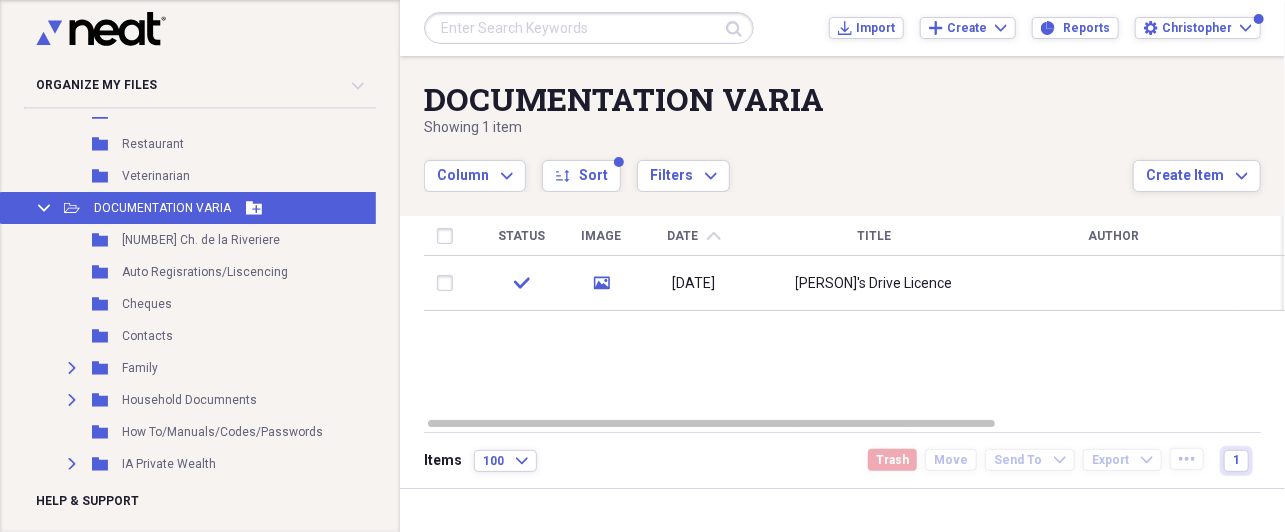 click 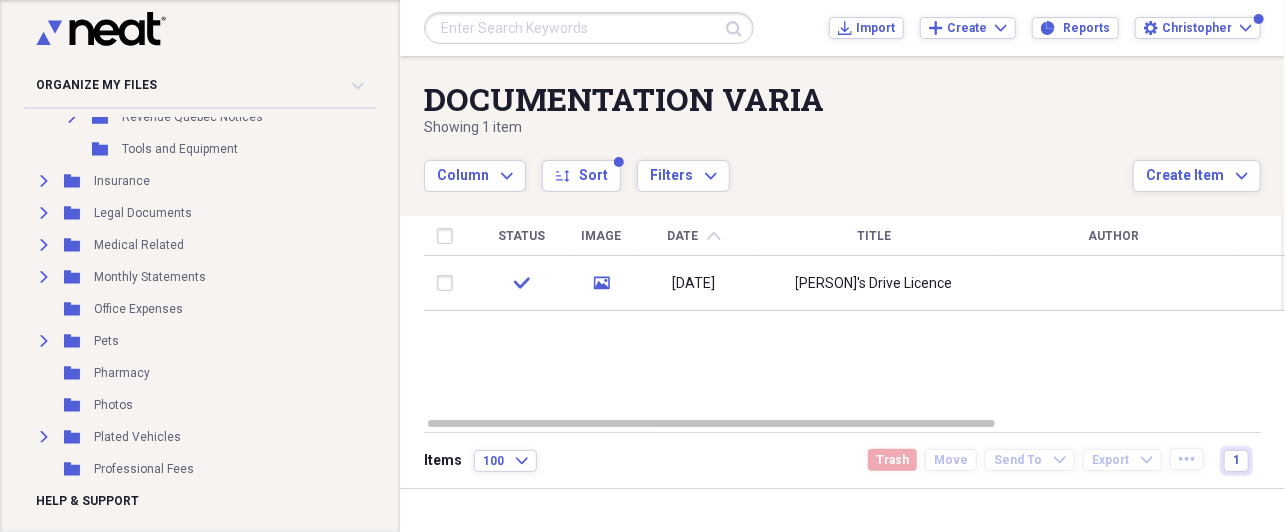 scroll, scrollTop: 2933, scrollLeft: 0, axis: vertical 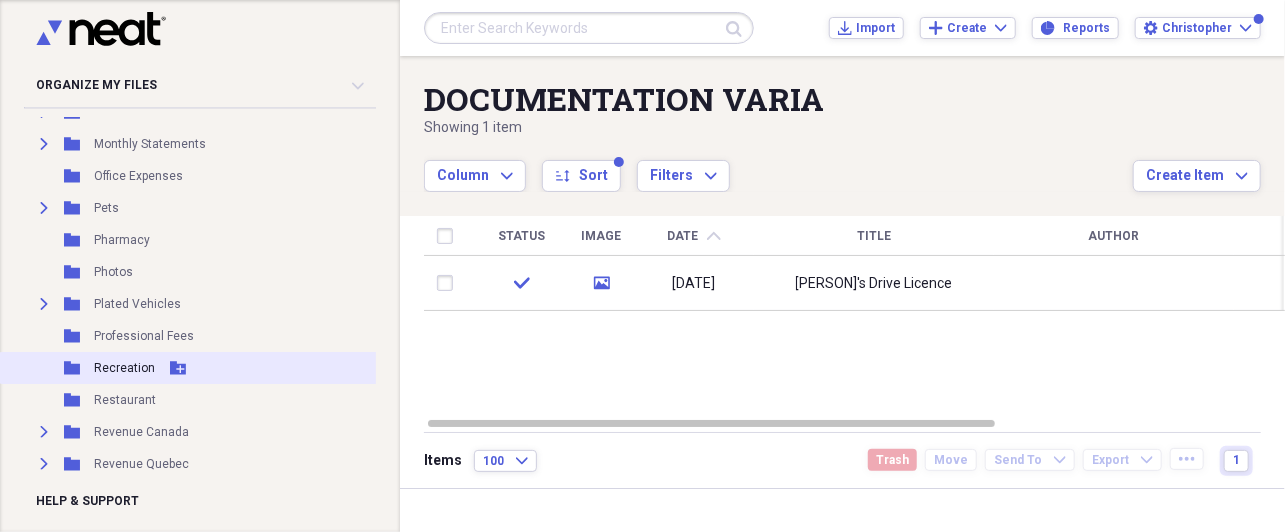 click on "Folder" at bounding box center (73, 368) 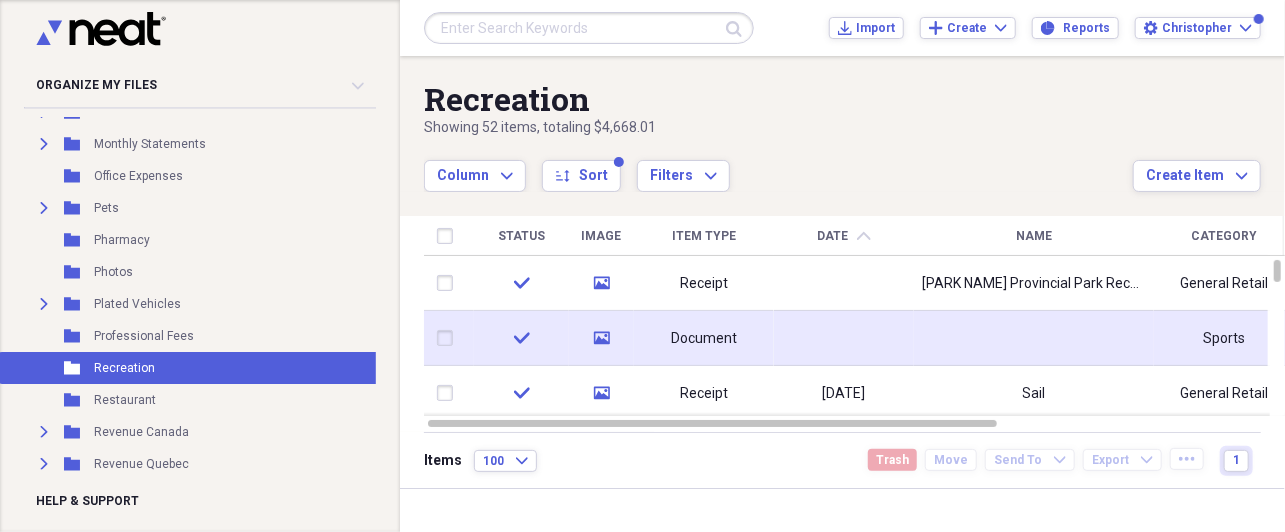 click on "Document" at bounding box center (704, 338) 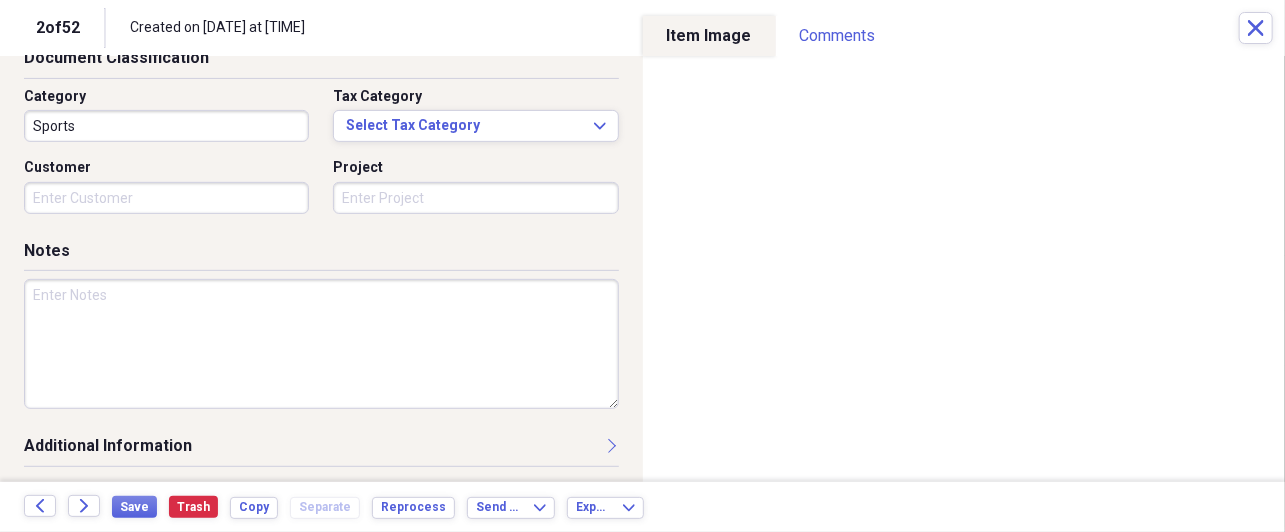 scroll, scrollTop: 175, scrollLeft: 0, axis: vertical 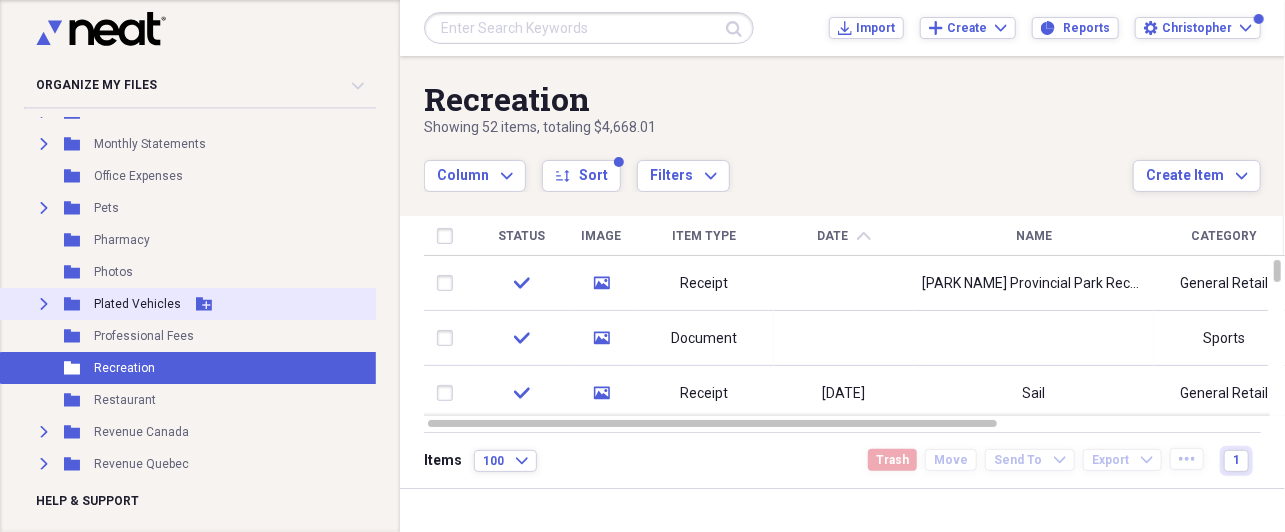 click on "Expand Folder Plated Vehicles Add Folder" at bounding box center (265, 304) 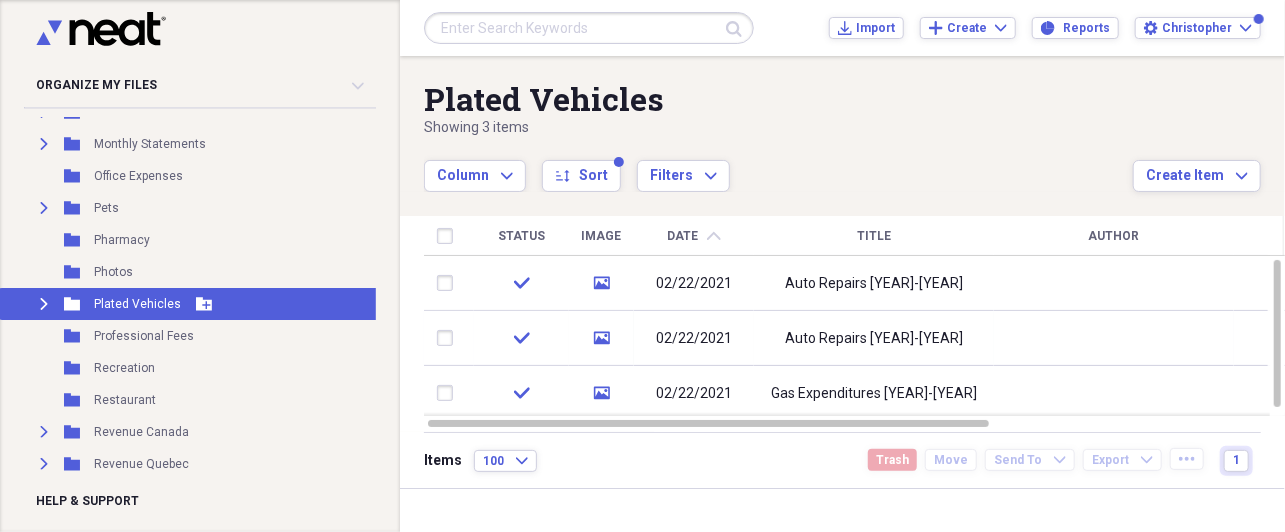 click on "Expand" 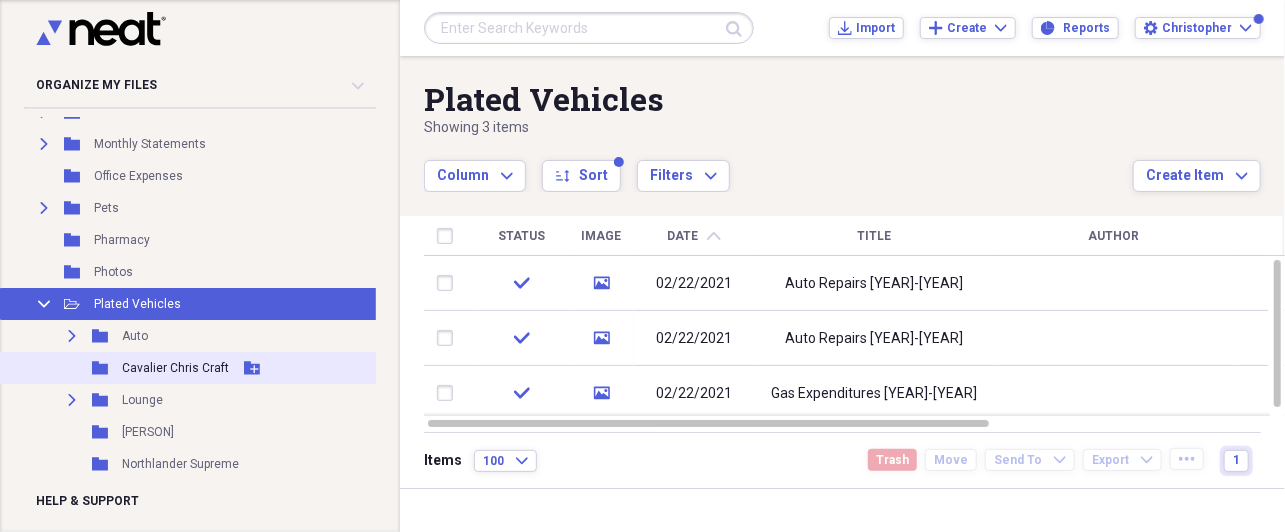 click on "Cavalier Chris Craft" at bounding box center [175, 368] 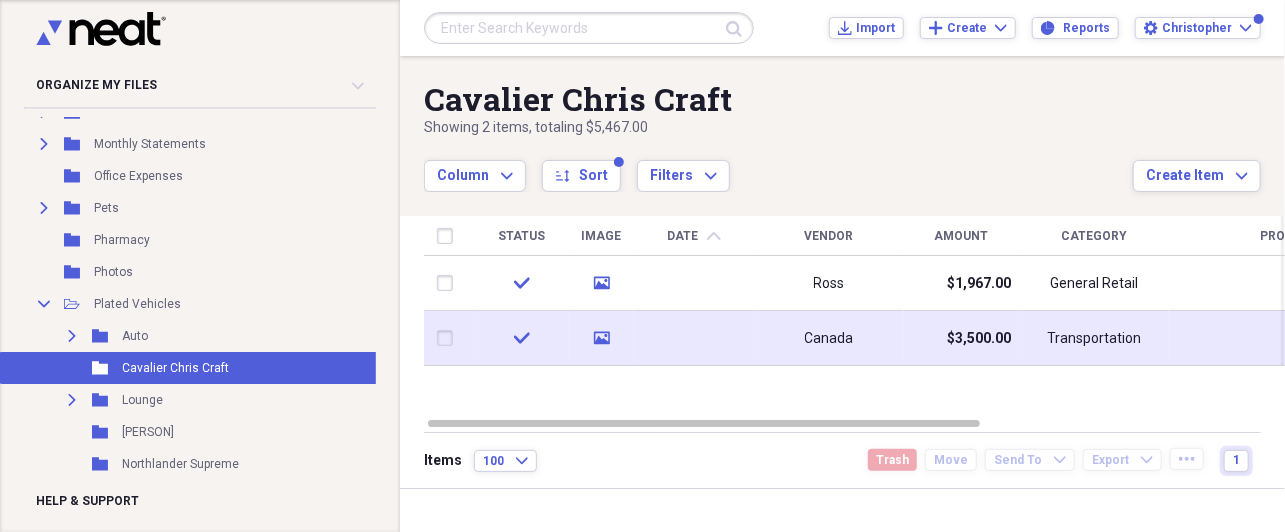 click on "Canada" at bounding box center [829, 339] 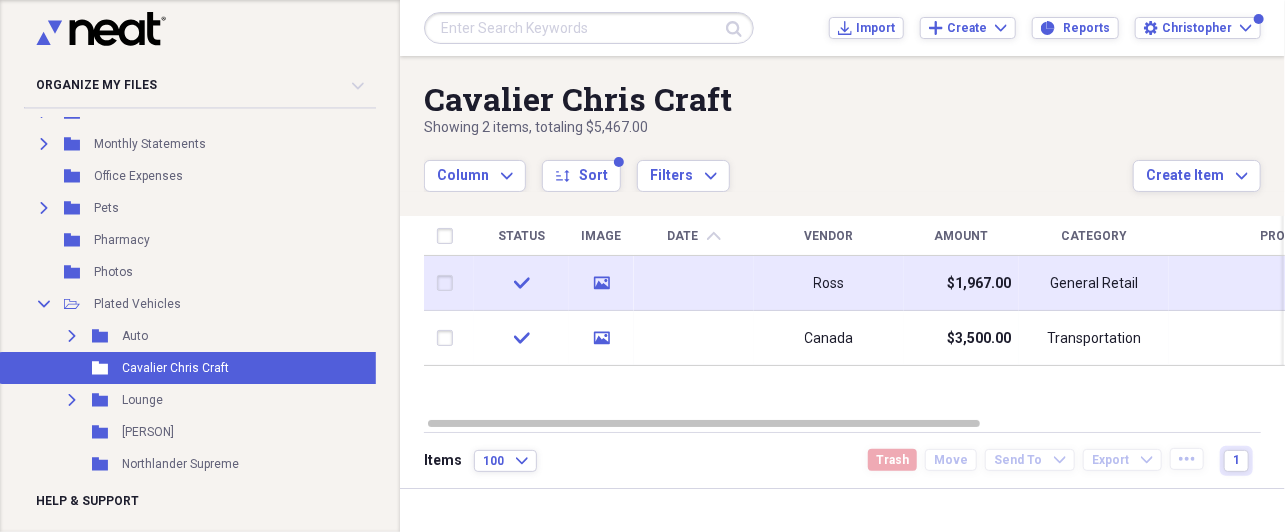 click on "Ross" at bounding box center (829, 283) 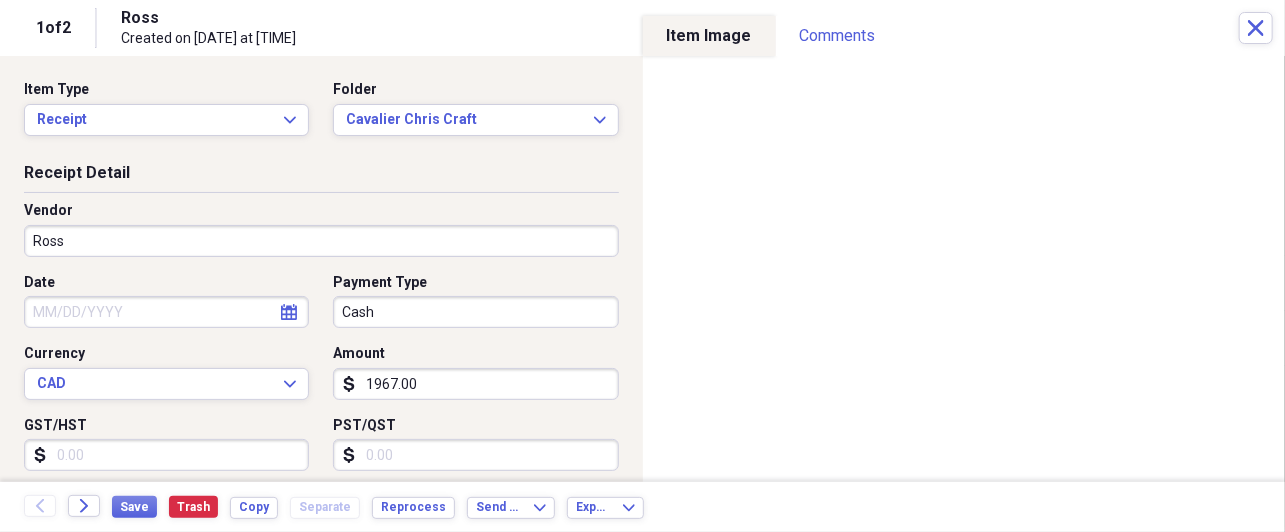 scroll, scrollTop: 133, scrollLeft: 0, axis: vertical 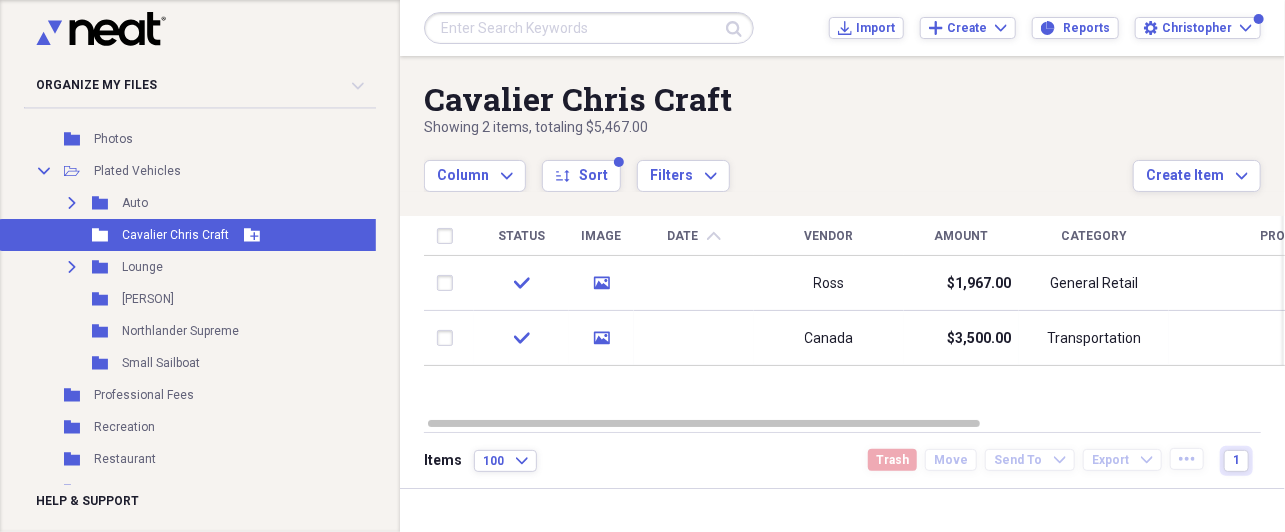 click on "Folder [PERSON] Add Folder" at bounding box center [265, 235] 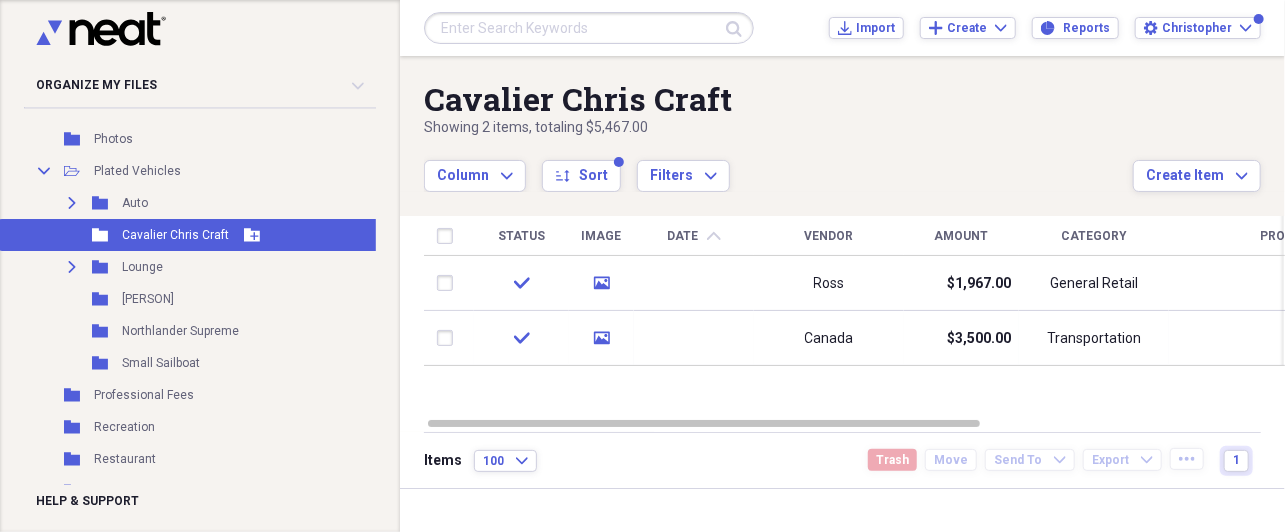scroll, scrollTop: 2933, scrollLeft: 0, axis: vertical 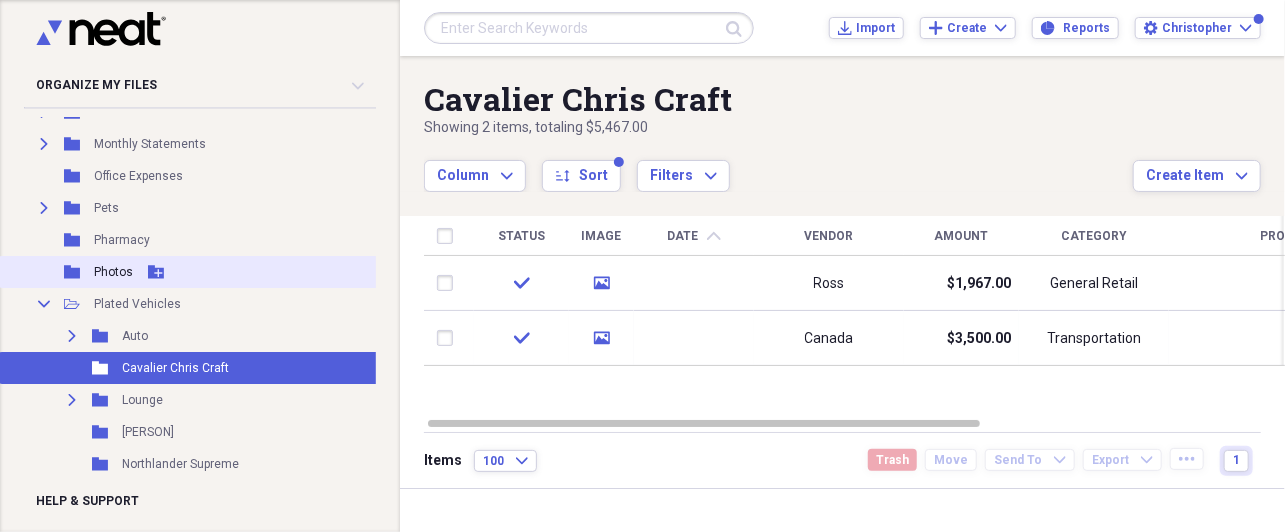 click 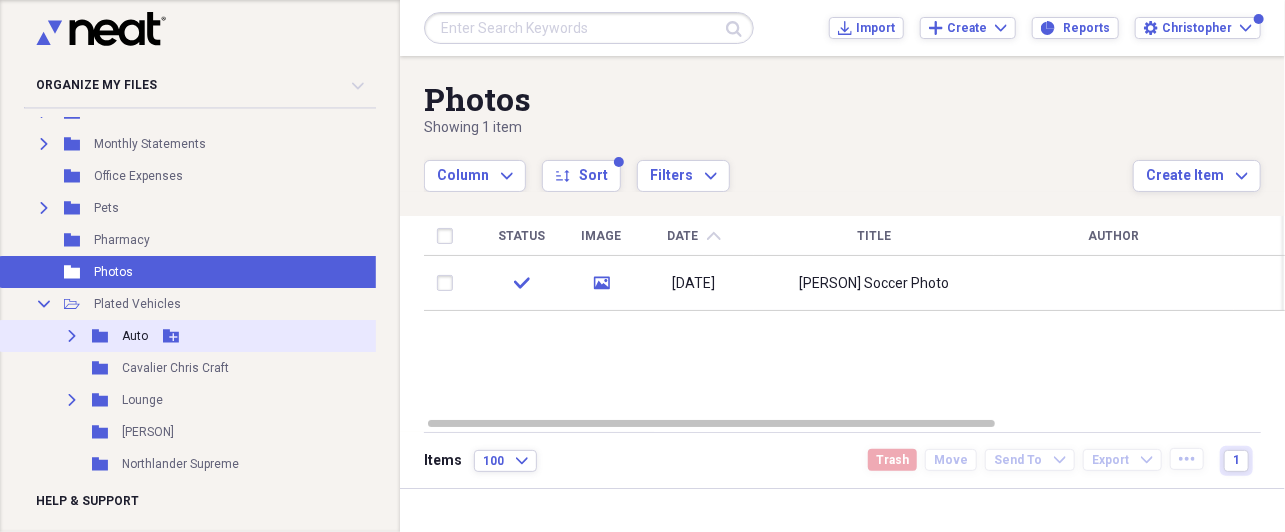 scroll, scrollTop: 3066, scrollLeft: 0, axis: vertical 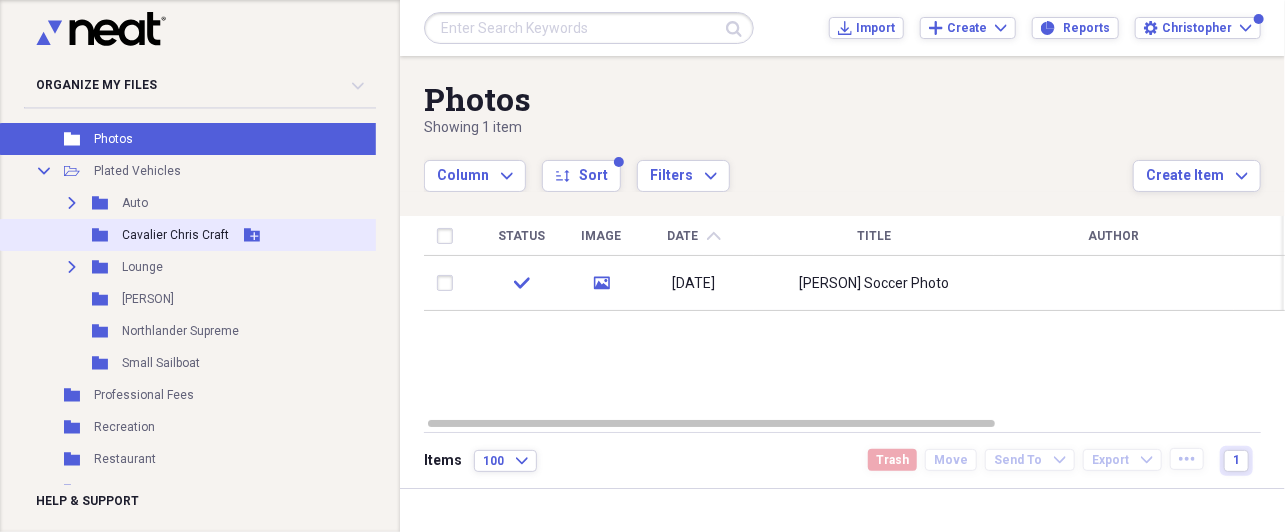 click on "Folder [PERSON] Add Folder" at bounding box center (265, 235) 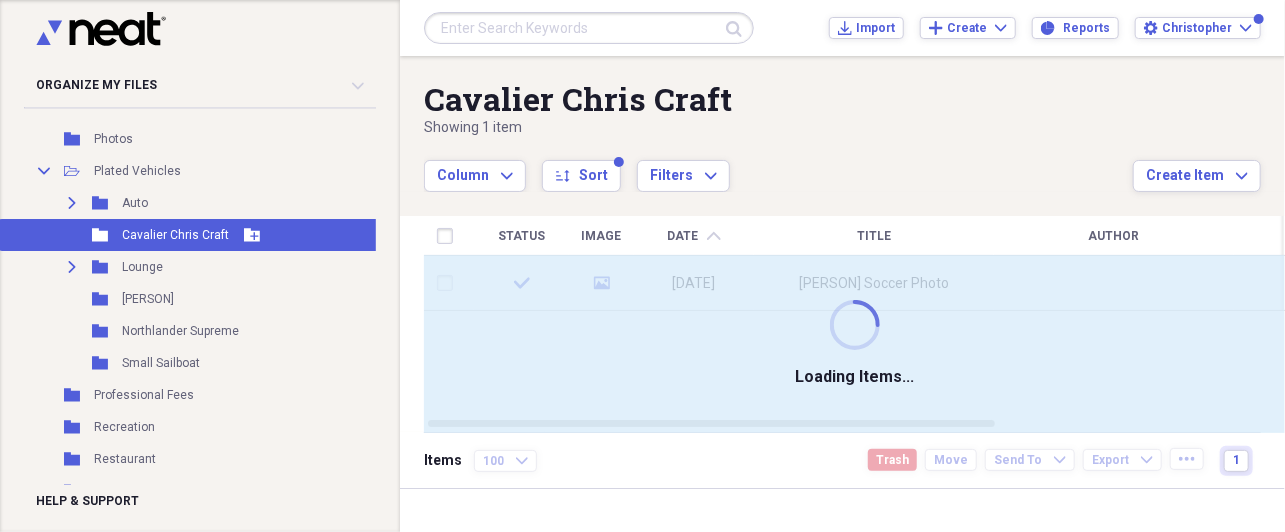 click on "Folder [PERSON] Add Folder" at bounding box center [265, 235] 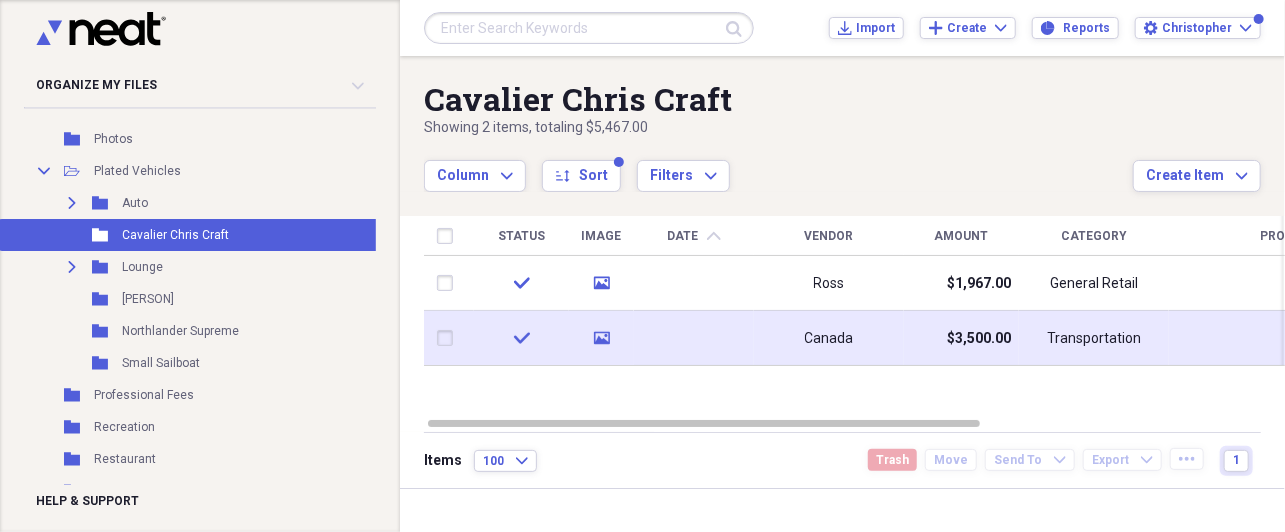 click on "Canada" at bounding box center (829, 338) 